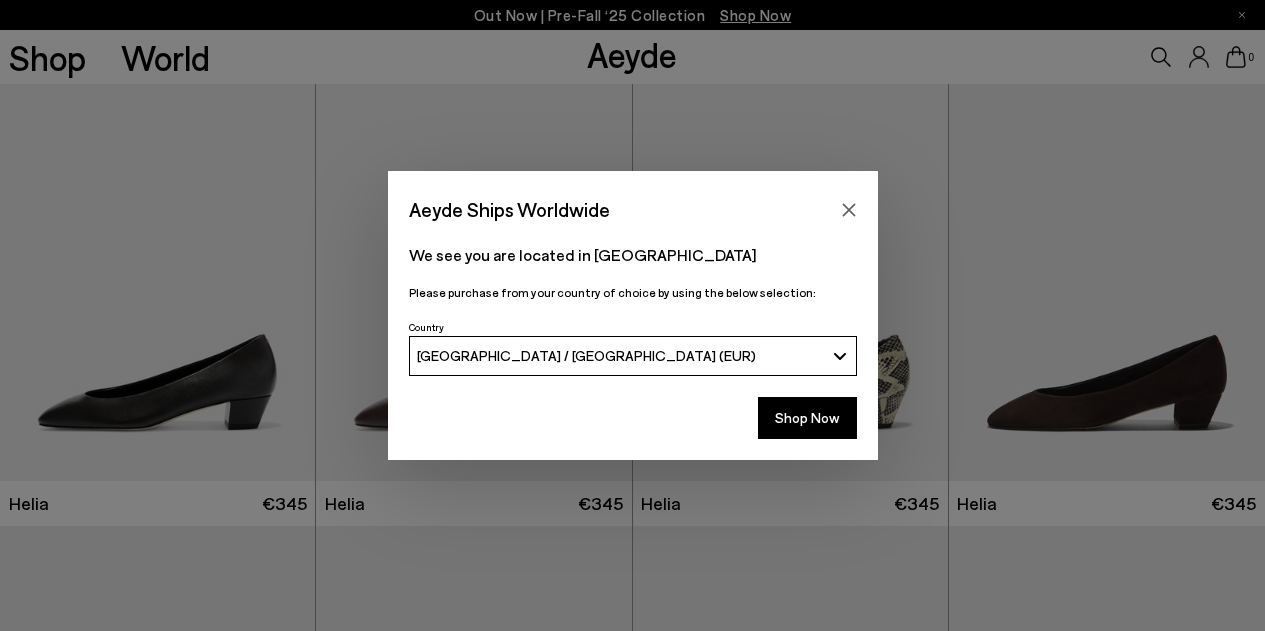 scroll, scrollTop: 0, scrollLeft: 0, axis: both 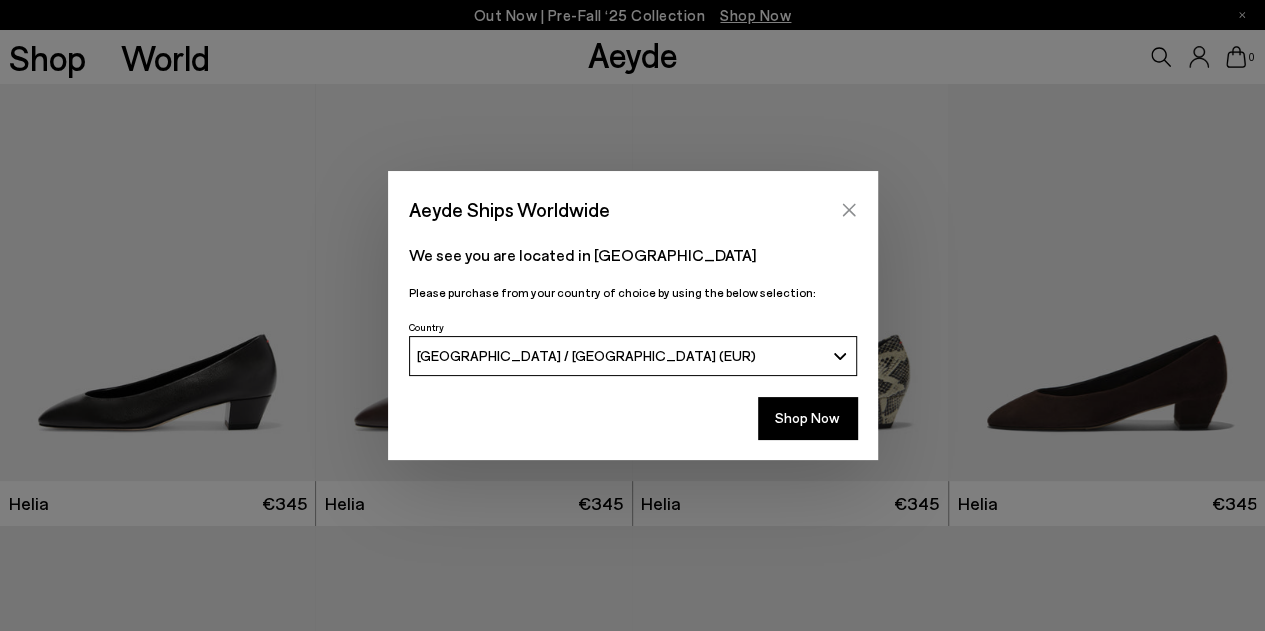 click 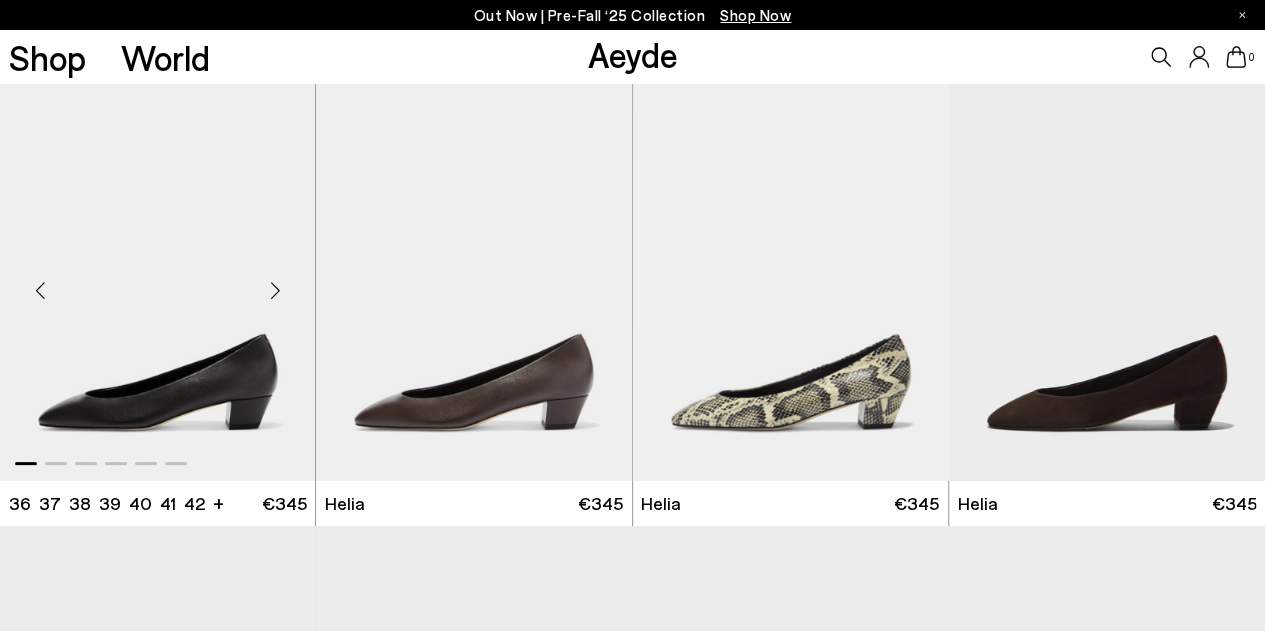 click at bounding box center (275, 291) 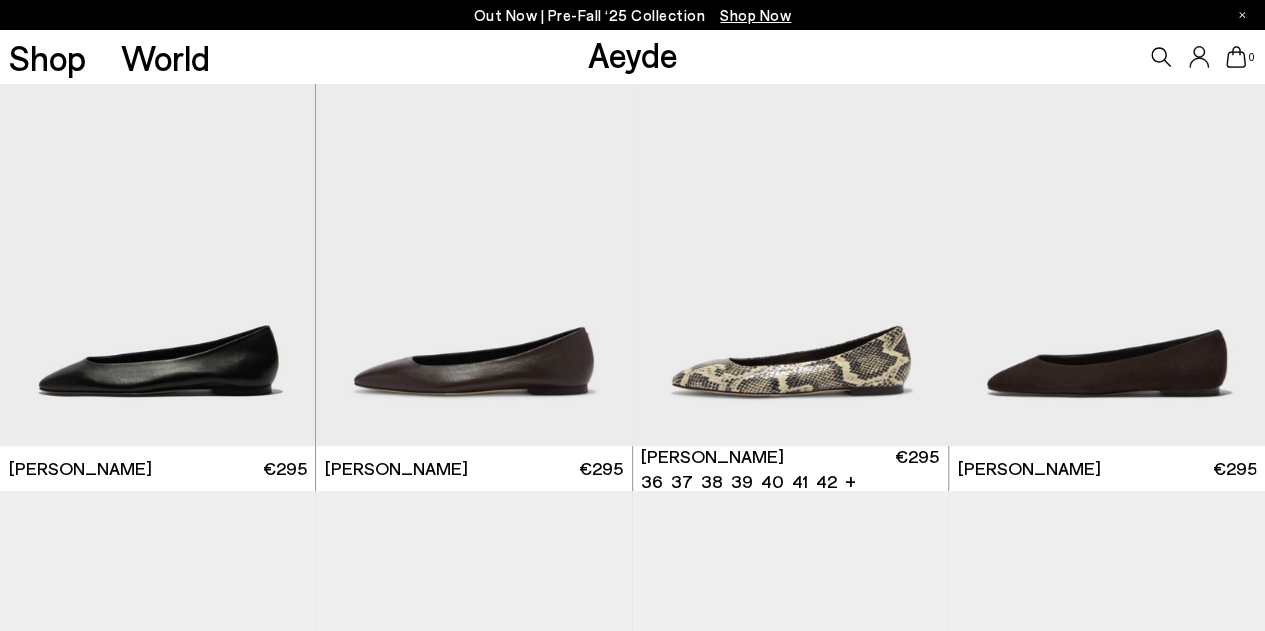 scroll, scrollTop: 477, scrollLeft: 0, axis: vertical 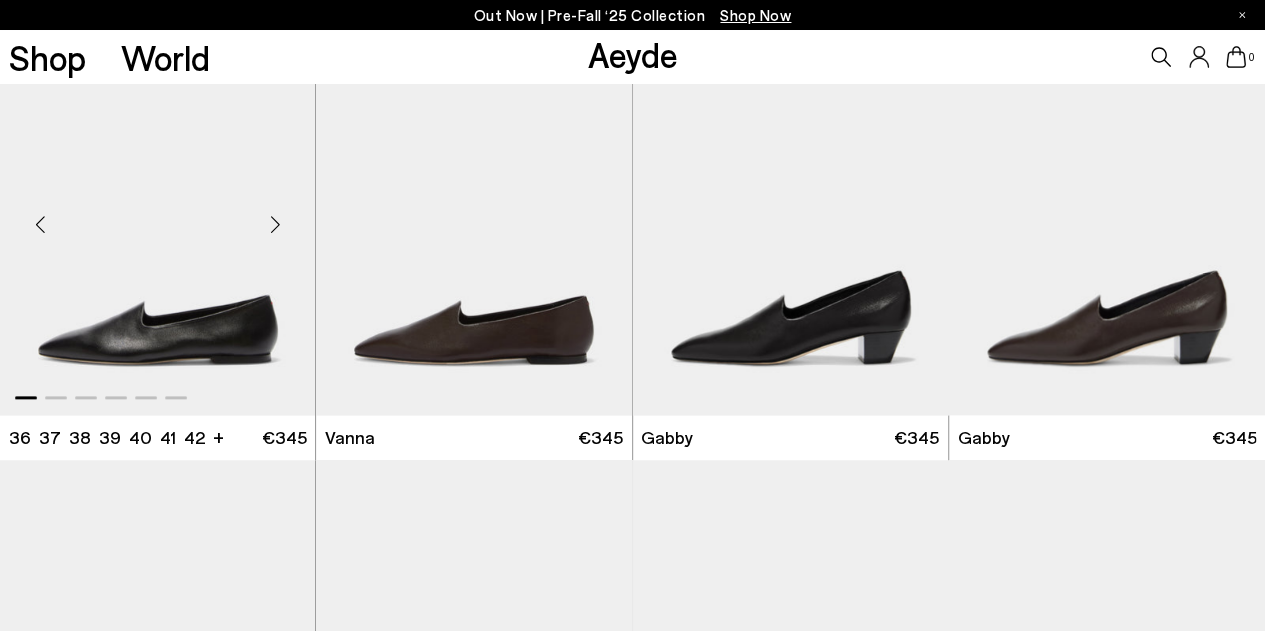 click at bounding box center [275, 225] 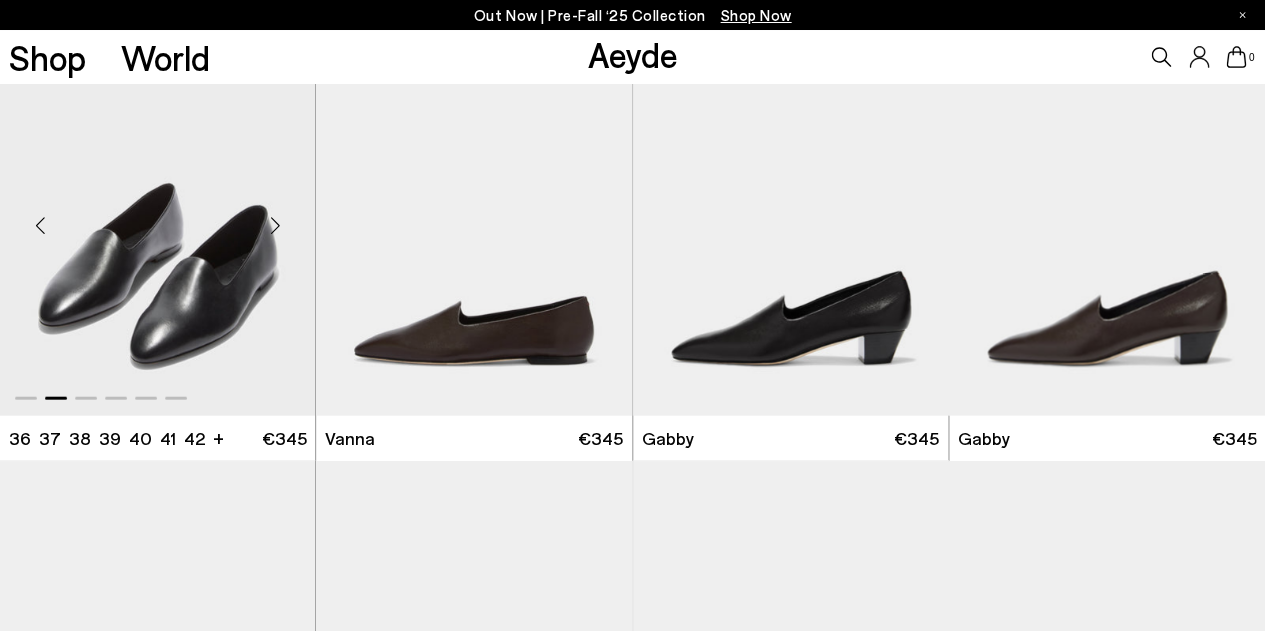 scroll, scrollTop: 948, scrollLeft: 0, axis: vertical 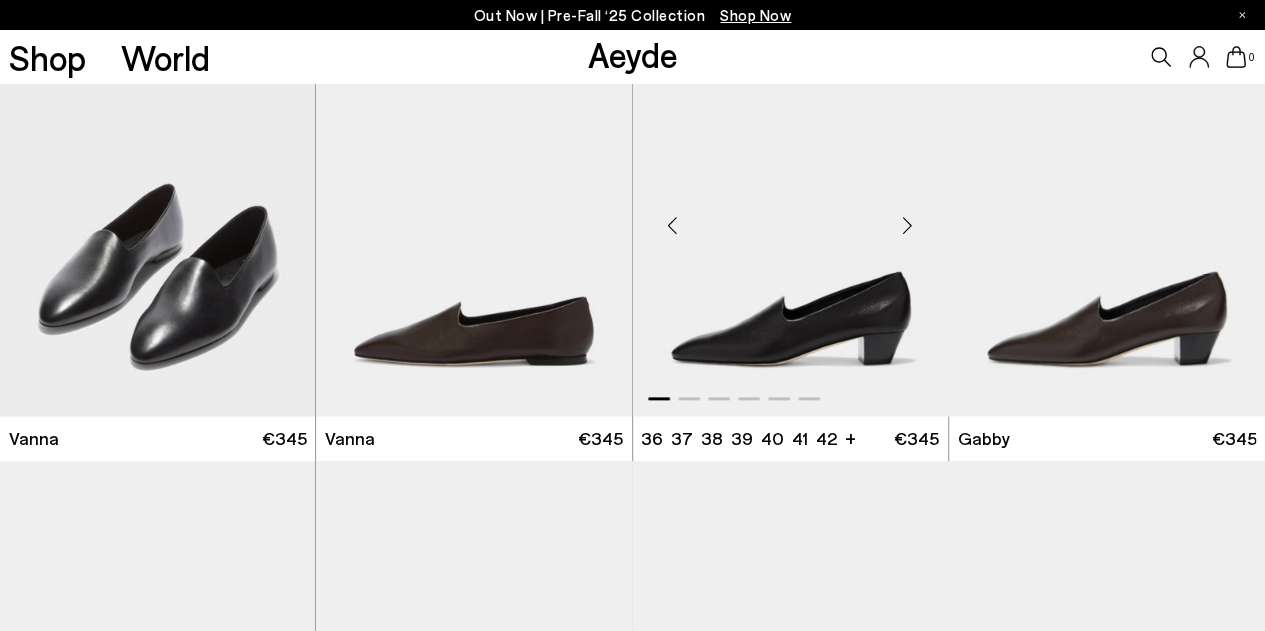 click at bounding box center [908, 226] 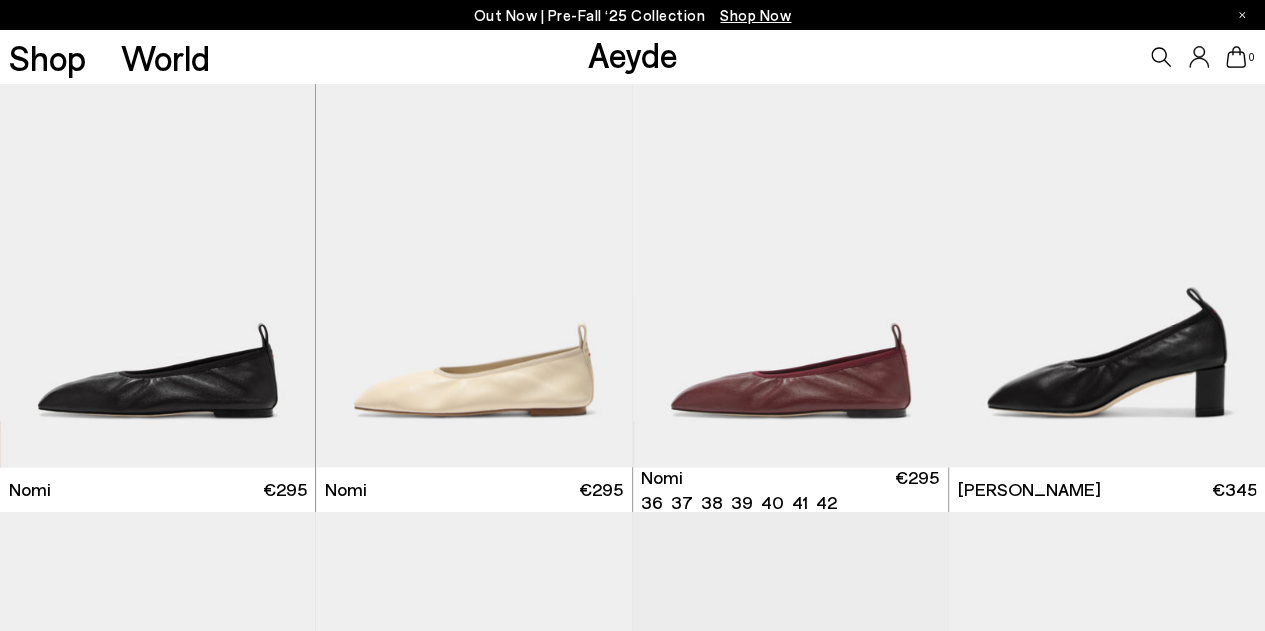 scroll, scrollTop: 1338, scrollLeft: 0, axis: vertical 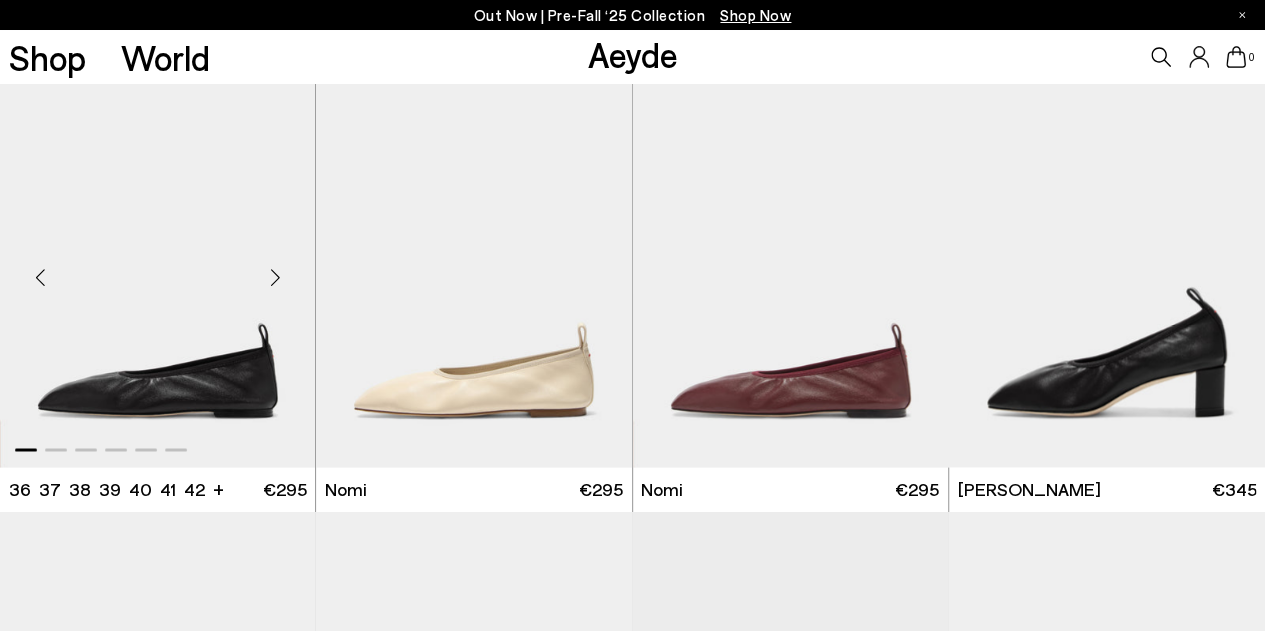 click at bounding box center (275, 277) 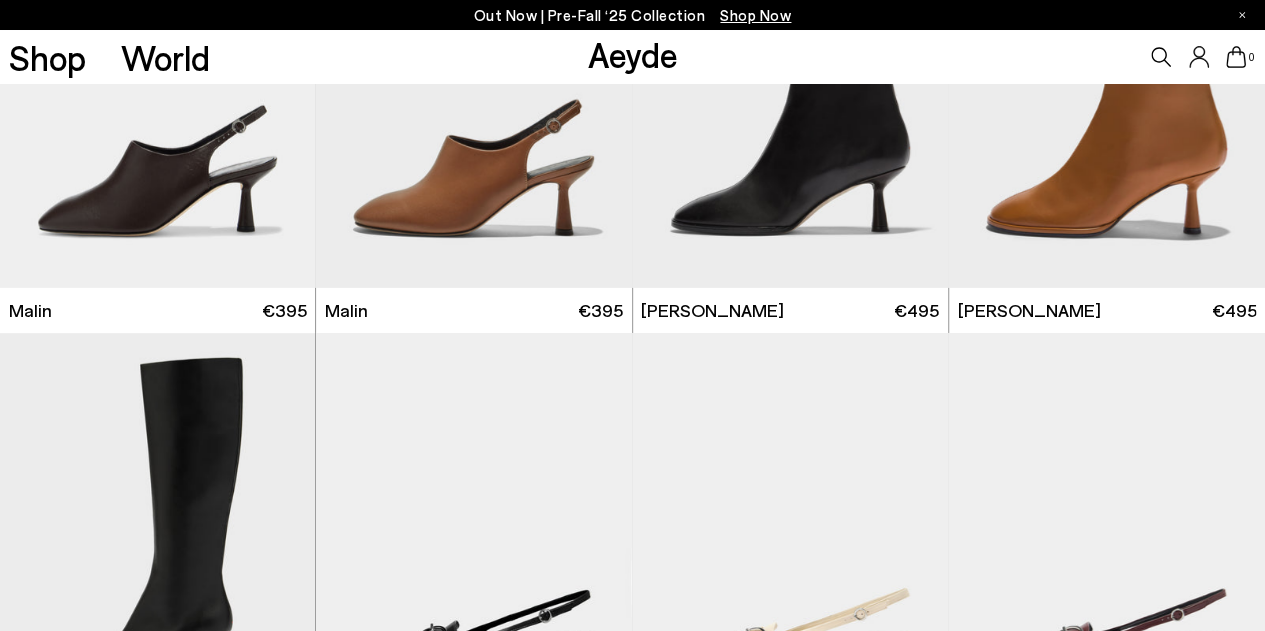 scroll, scrollTop: 3356, scrollLeft: 0, axis: vertical 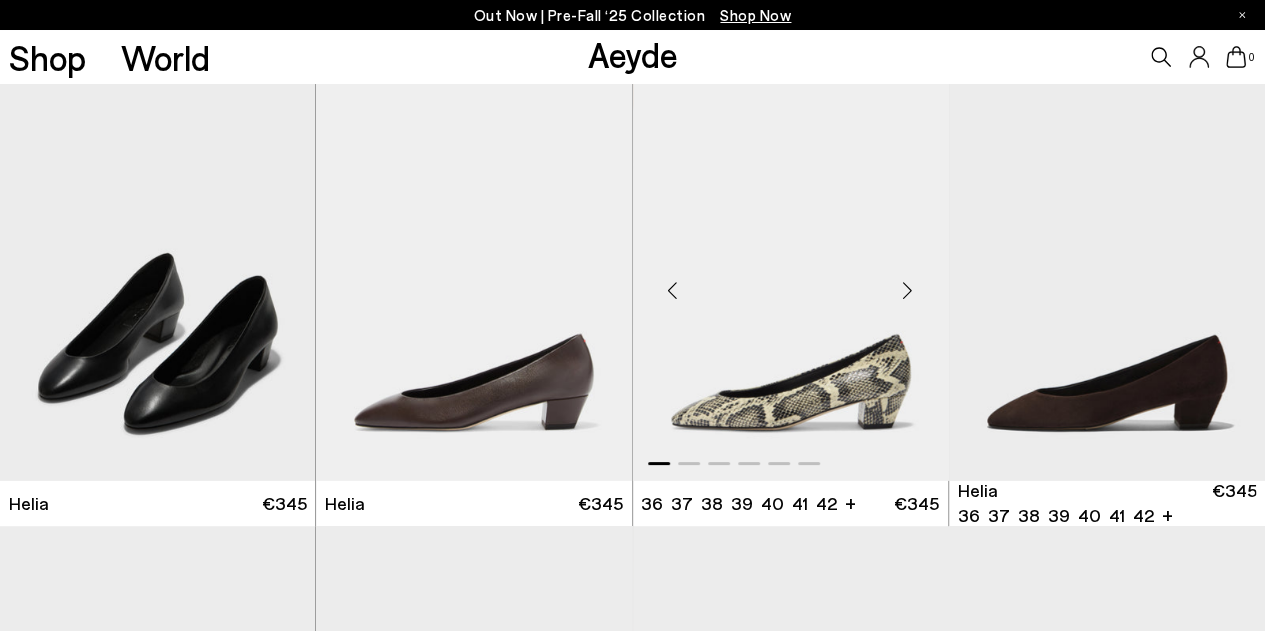 click at bounding box center (908, 291) 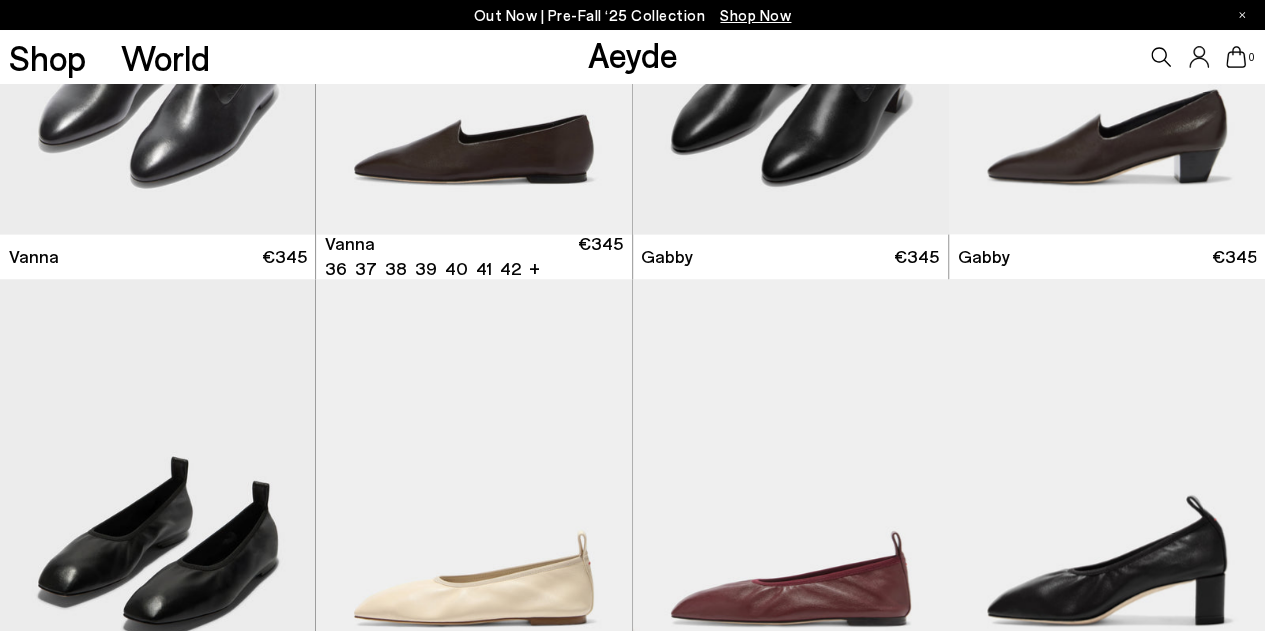 scroll, scrollTop: 953, scrollLeft: 0, axis: vertical 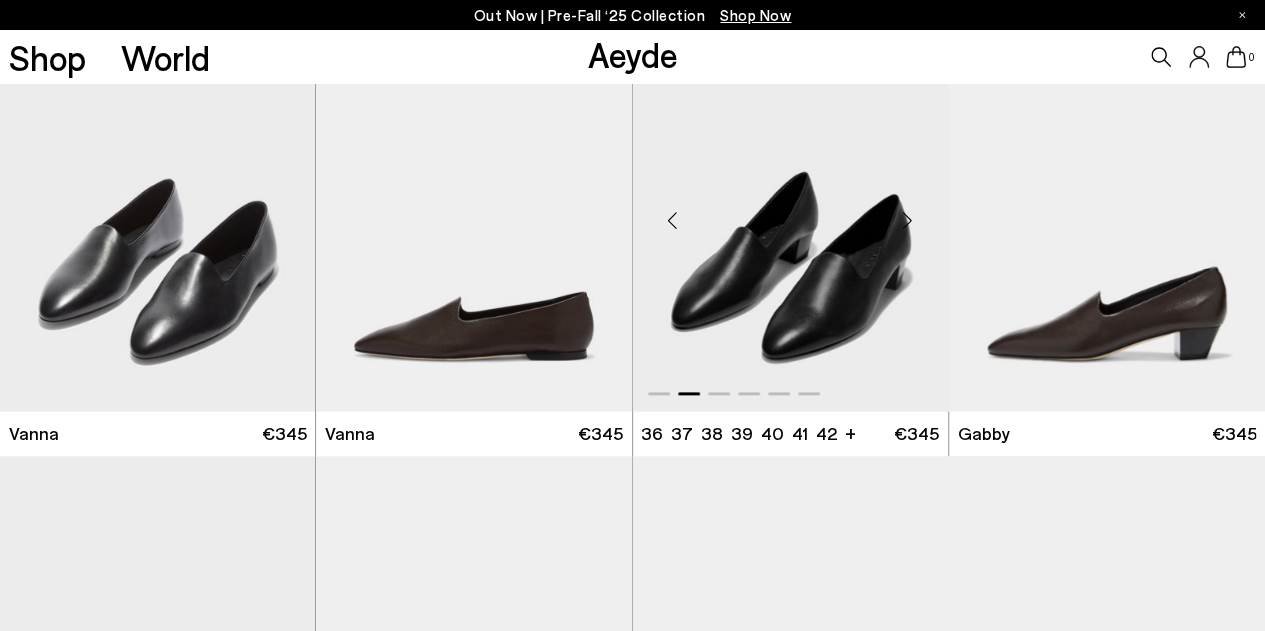click at bounding box center (791, 212) 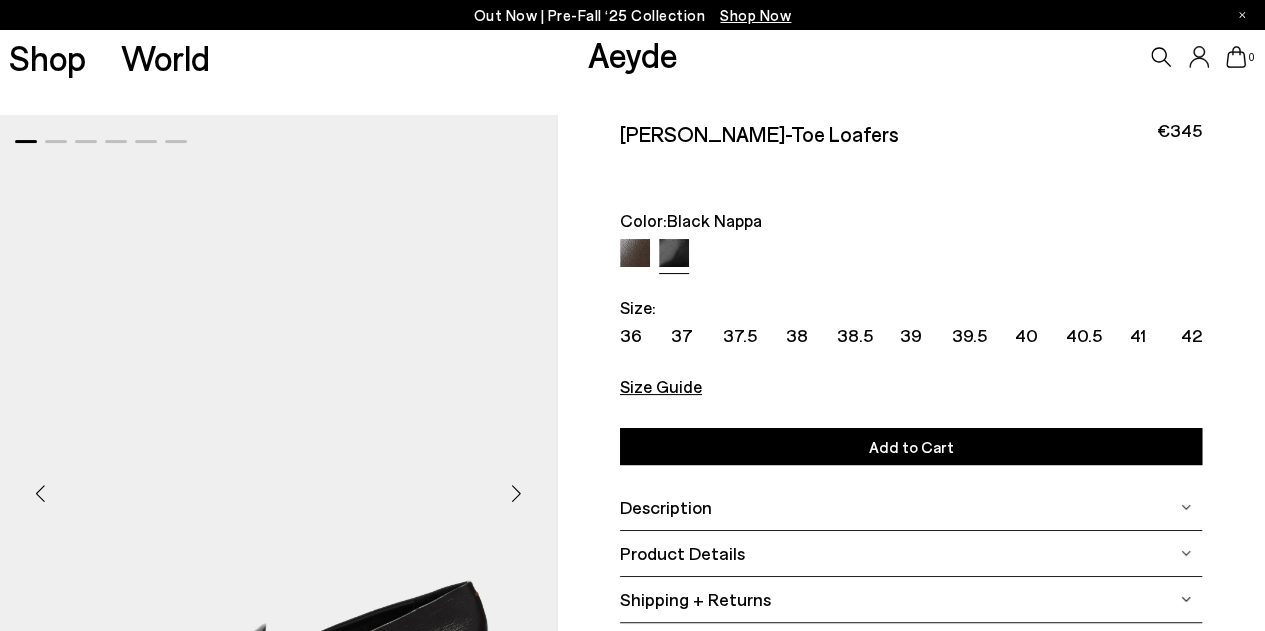 scroll, scrollTop: 124, scrollLeft: 0, axis: vertical 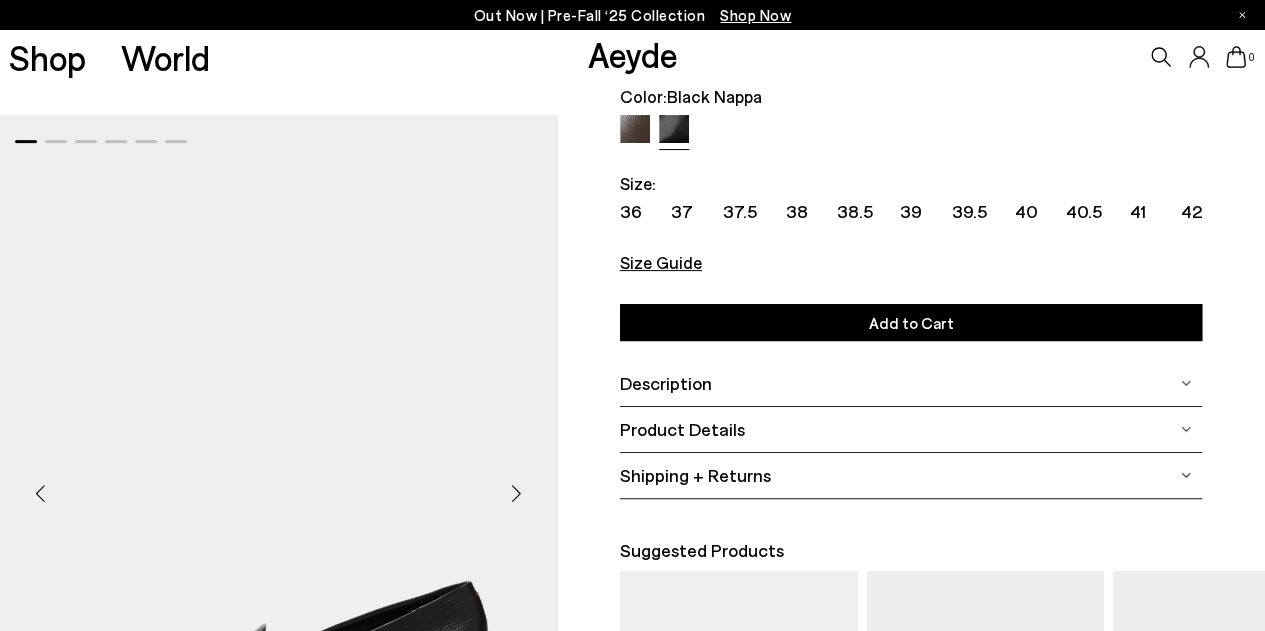 click on "Description" at bounding box center (666, 383) 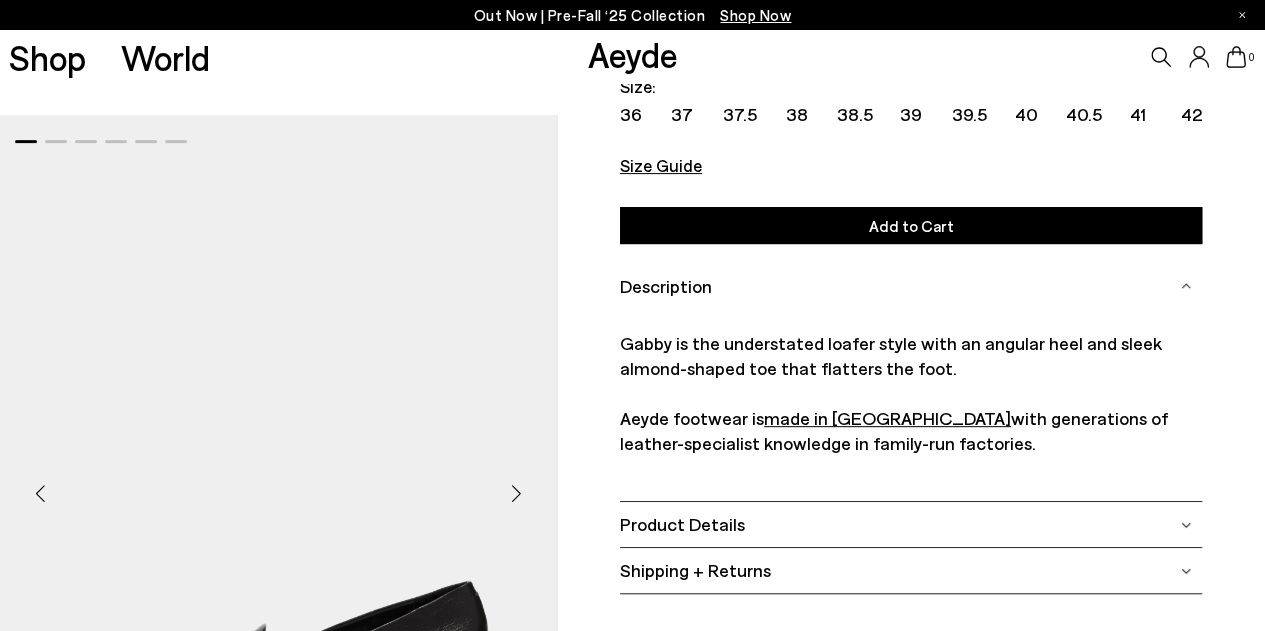 scroll, scrollTop: 330, scrollLeft: 0, axis: vertical 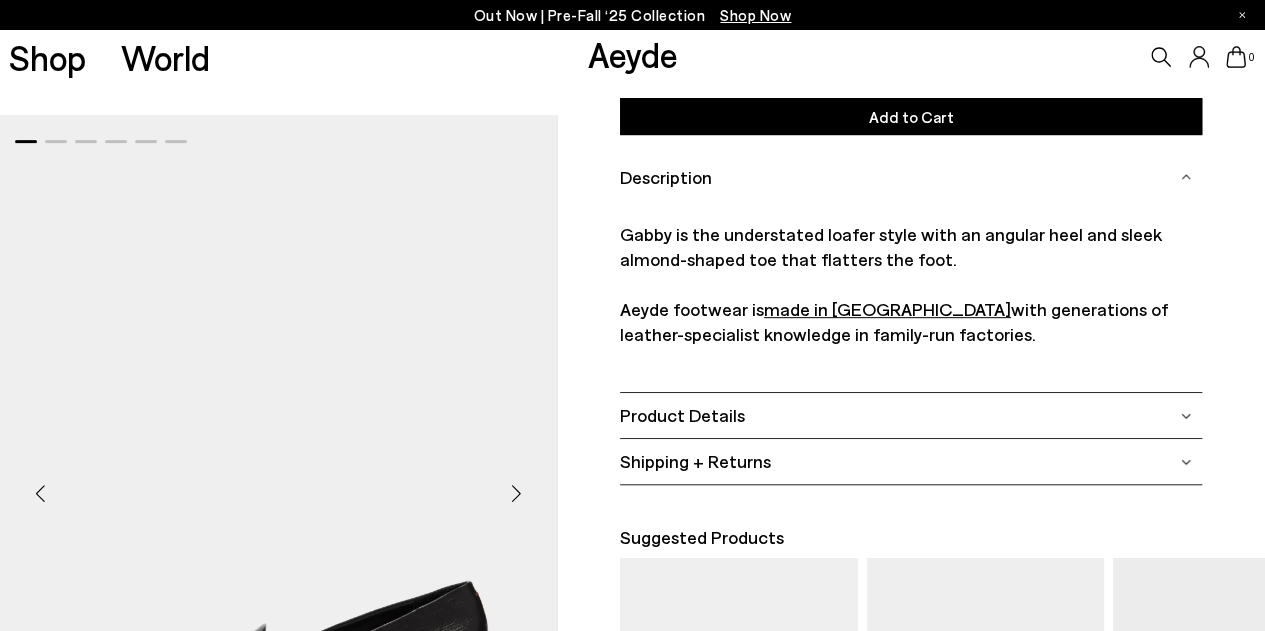 click on "Product Details" at bounding box center (682, 415) 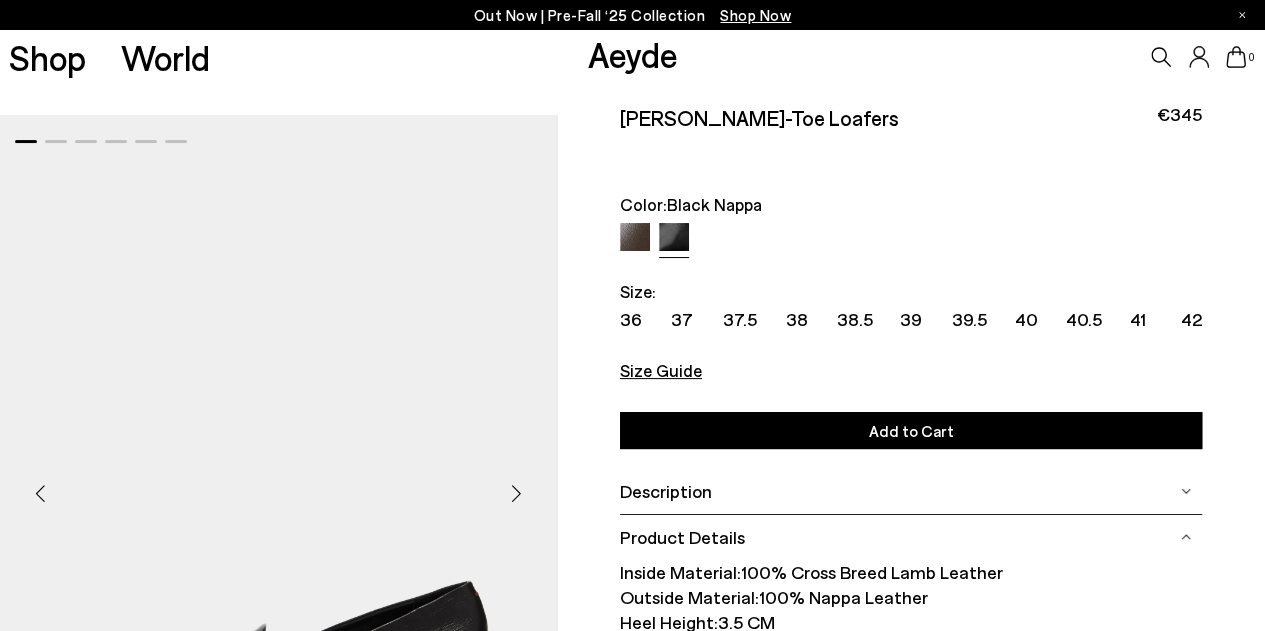 scroll, scrollTop: 0, scrollLeft: 0, axis: both 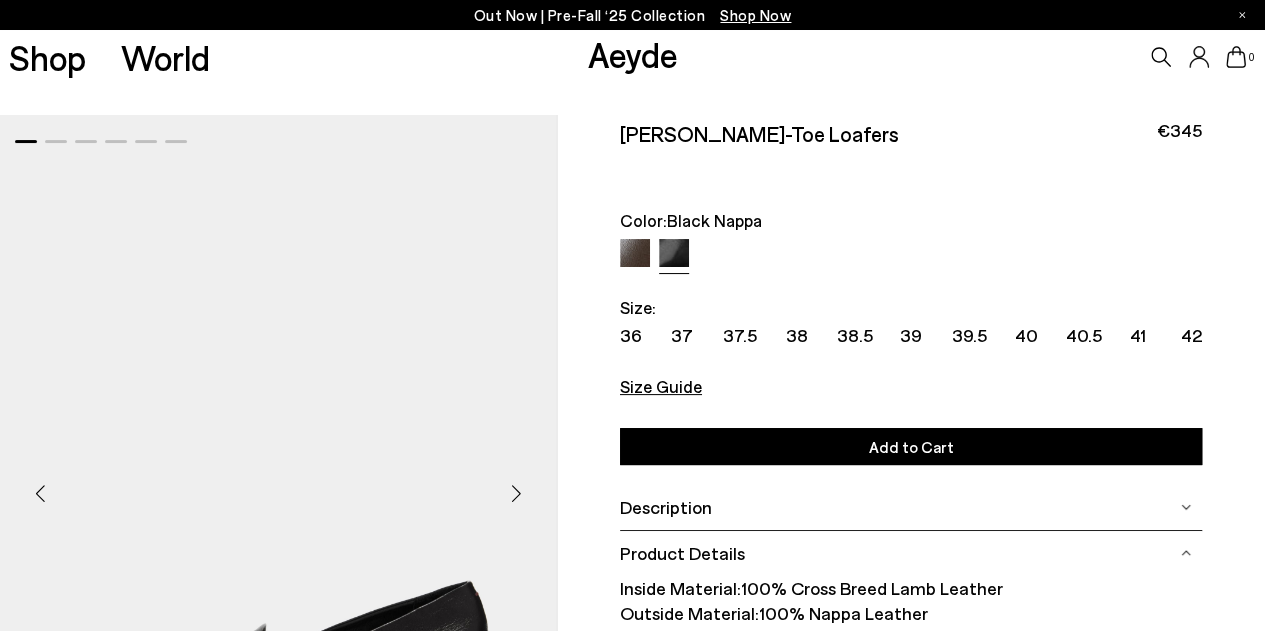 click at bounding box center [635, 254] 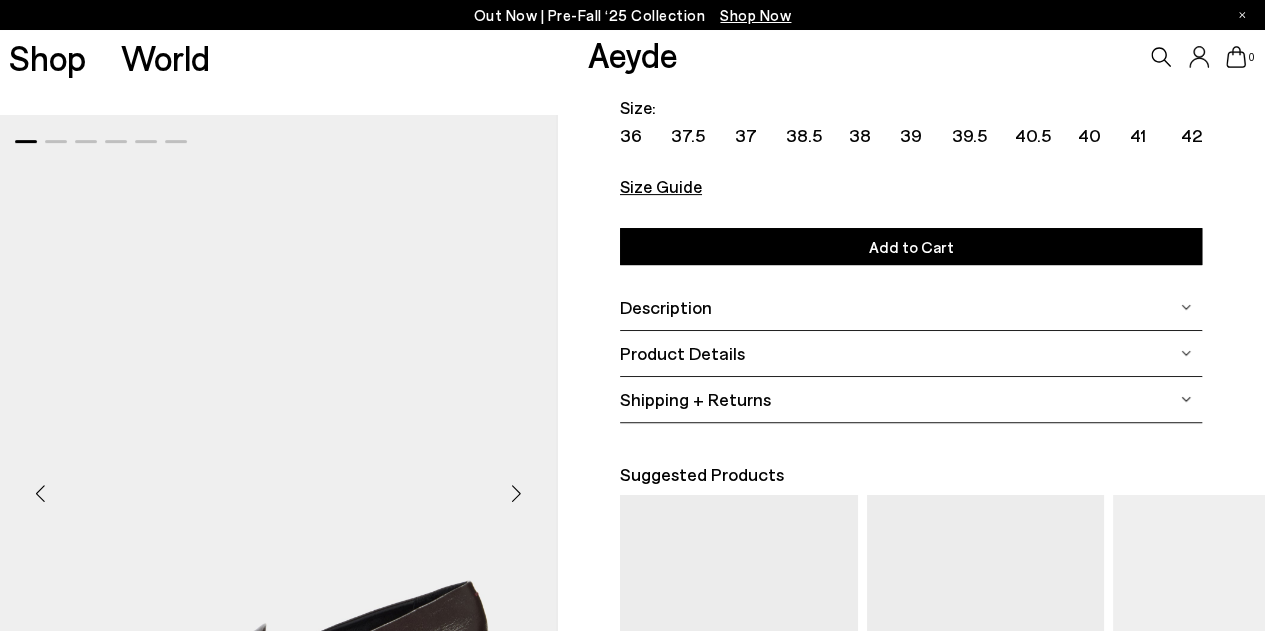 scroll, scrollTop: 527, scrollLeft: 0, axis: vertical 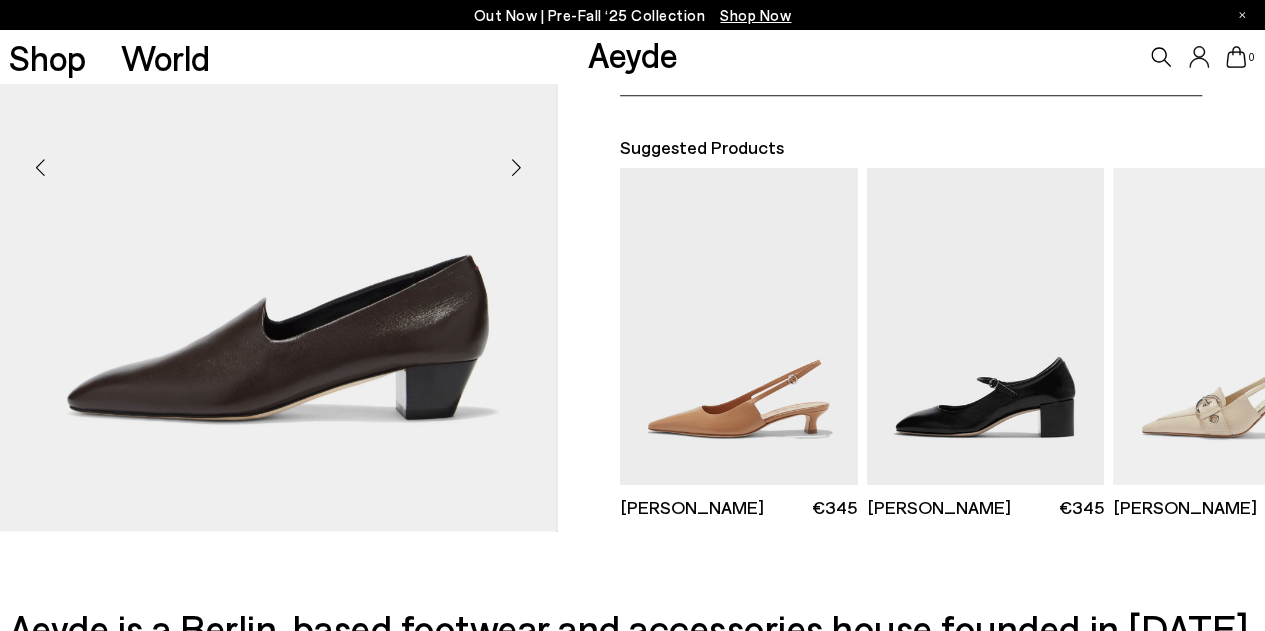 click at bounding box center [517, 167] 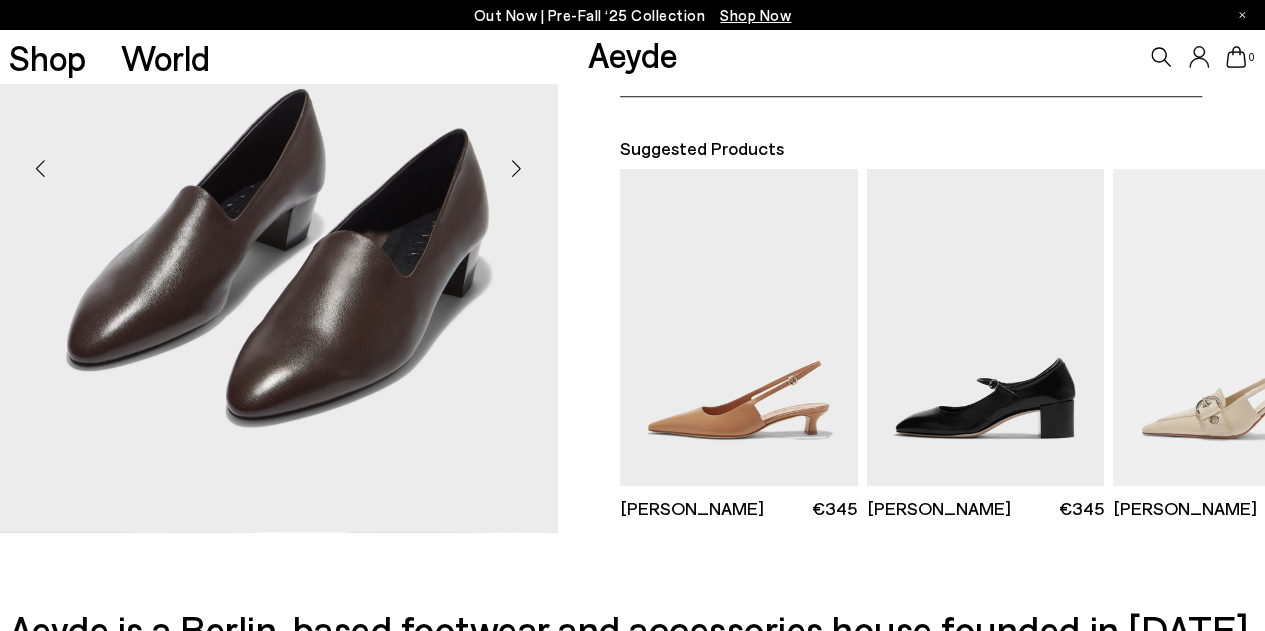 scroll, scrollTop: 0, scrollLeft: 0, axis: both 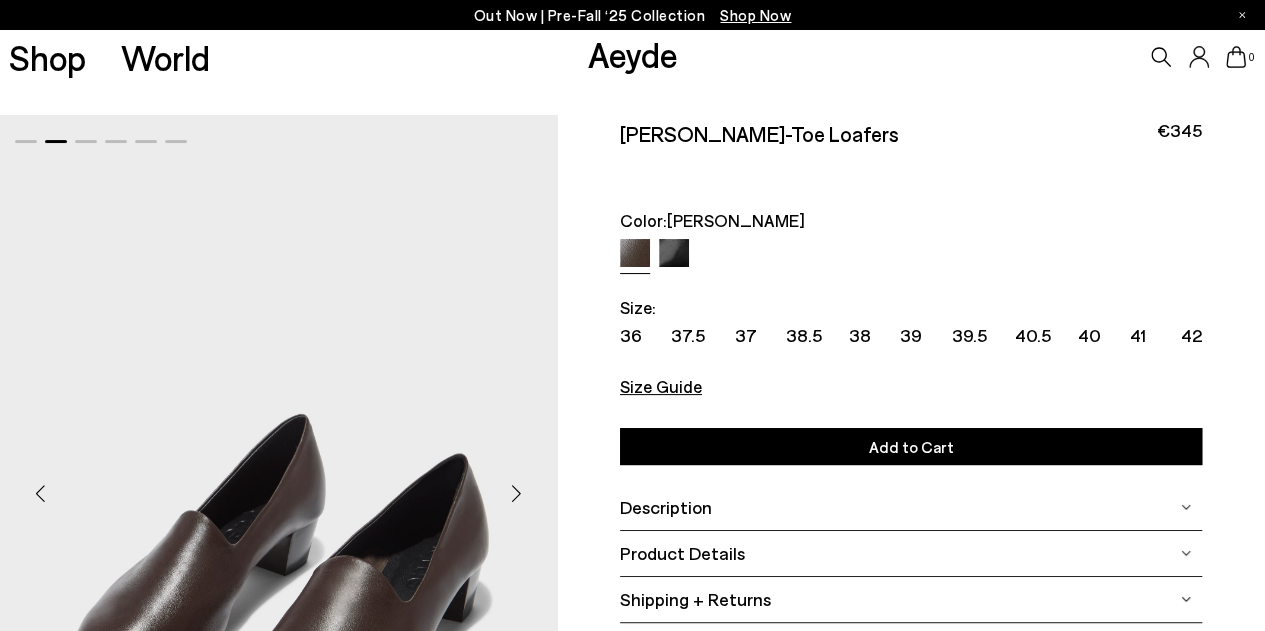click on "Size Guide" at bounding box center (661, 386) 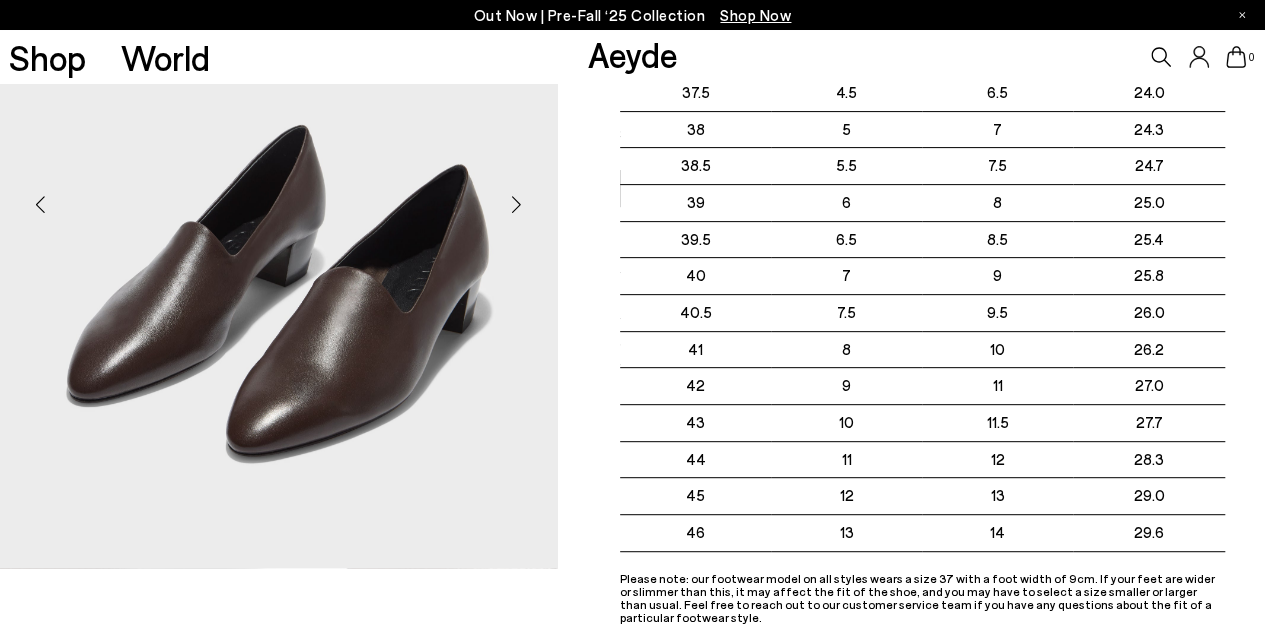 scroll, scrollTop: 257, scrollLeft: 0, axis: vertical 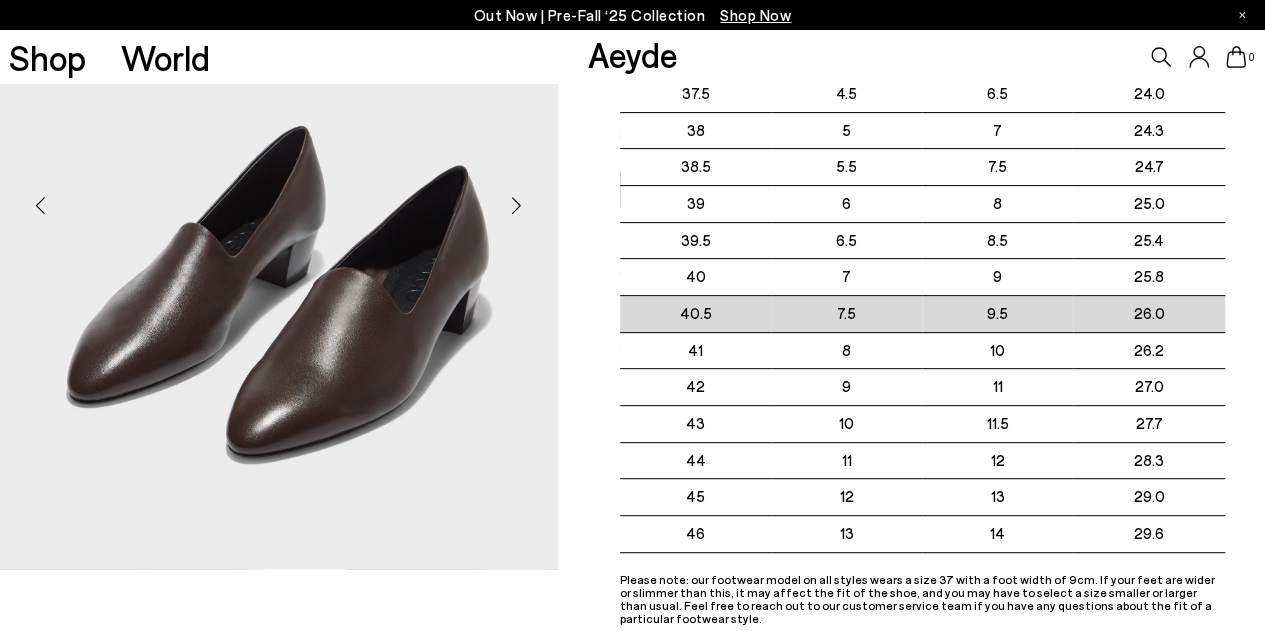 click on "40.5" at bounding box center (695, 314) 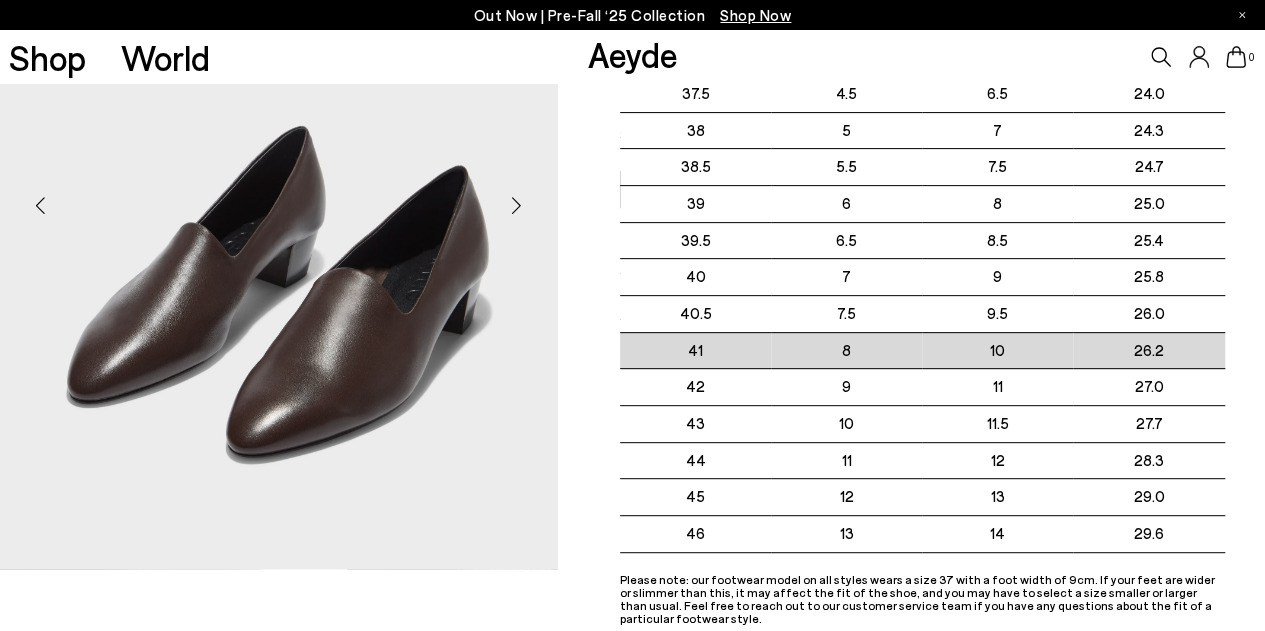 click on "26.2" at bounding box center (1148, 350) 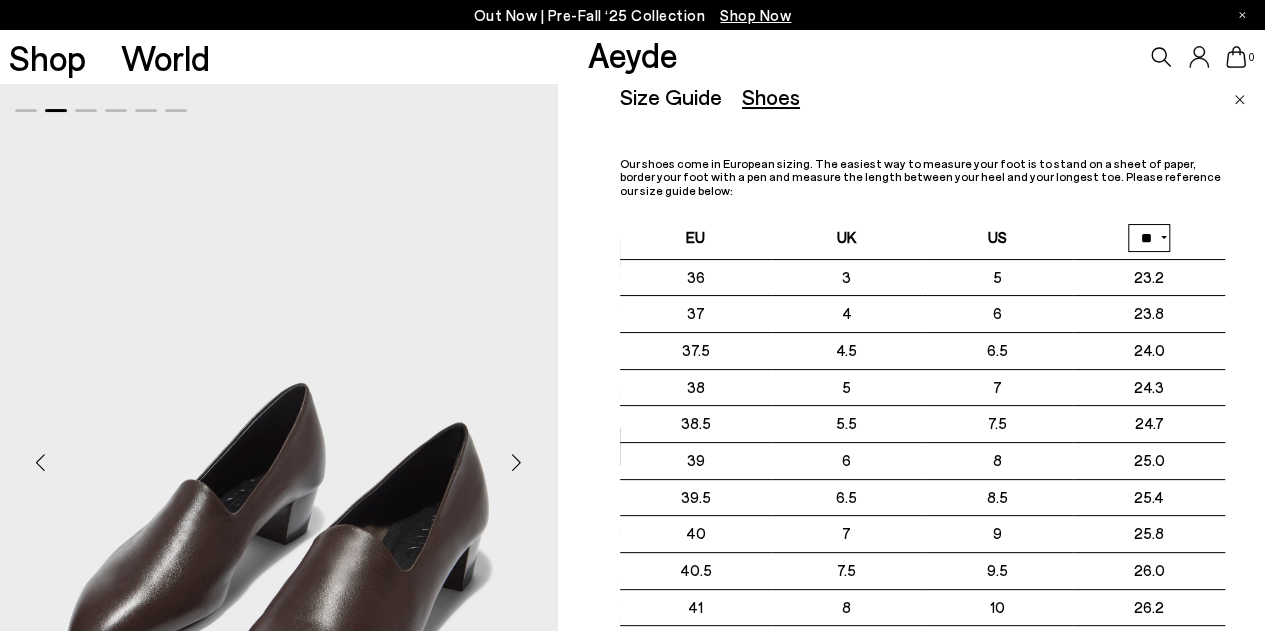 click at bounding box center (1239, 100) 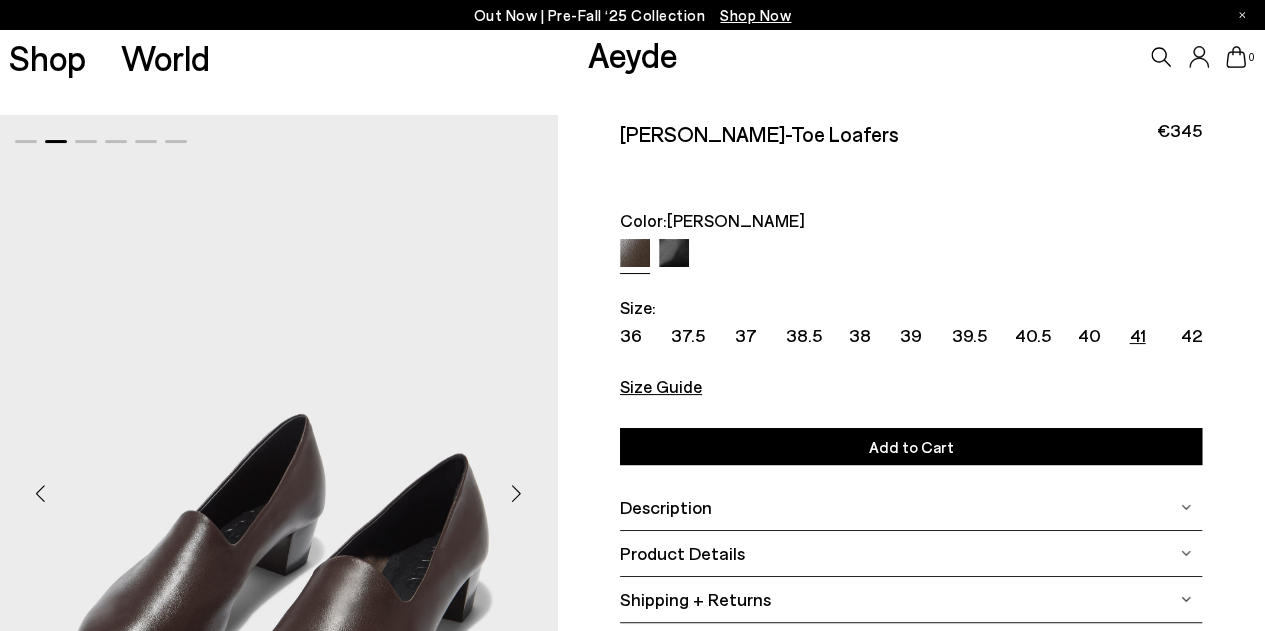 click on "41" at bounding box center [1137, 335] 